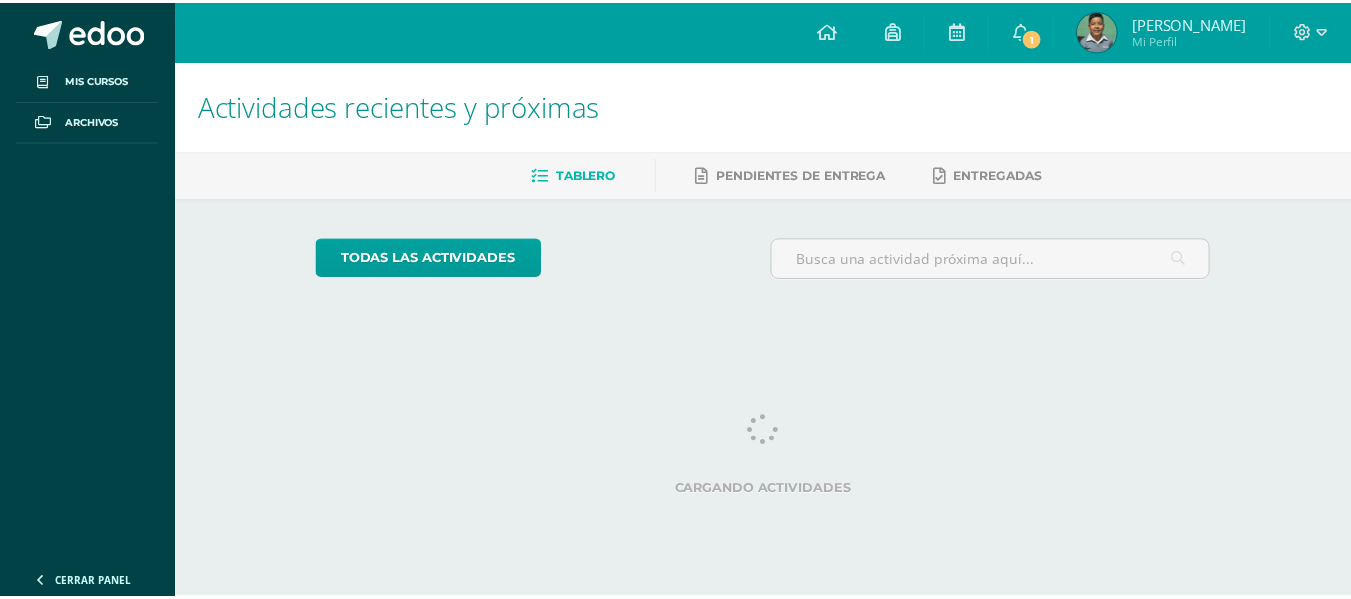 scroll, scrollTop: 0, scrollLeft: 0, axis: both 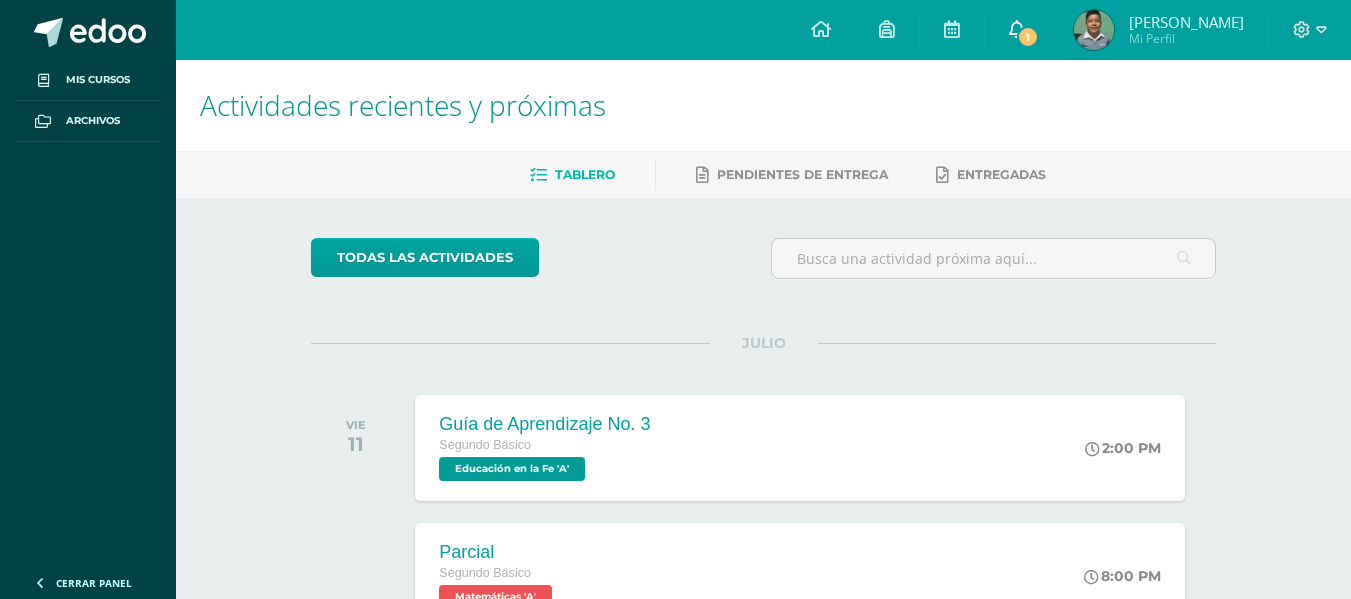 click on "1" at bounding box center [1017, 30] 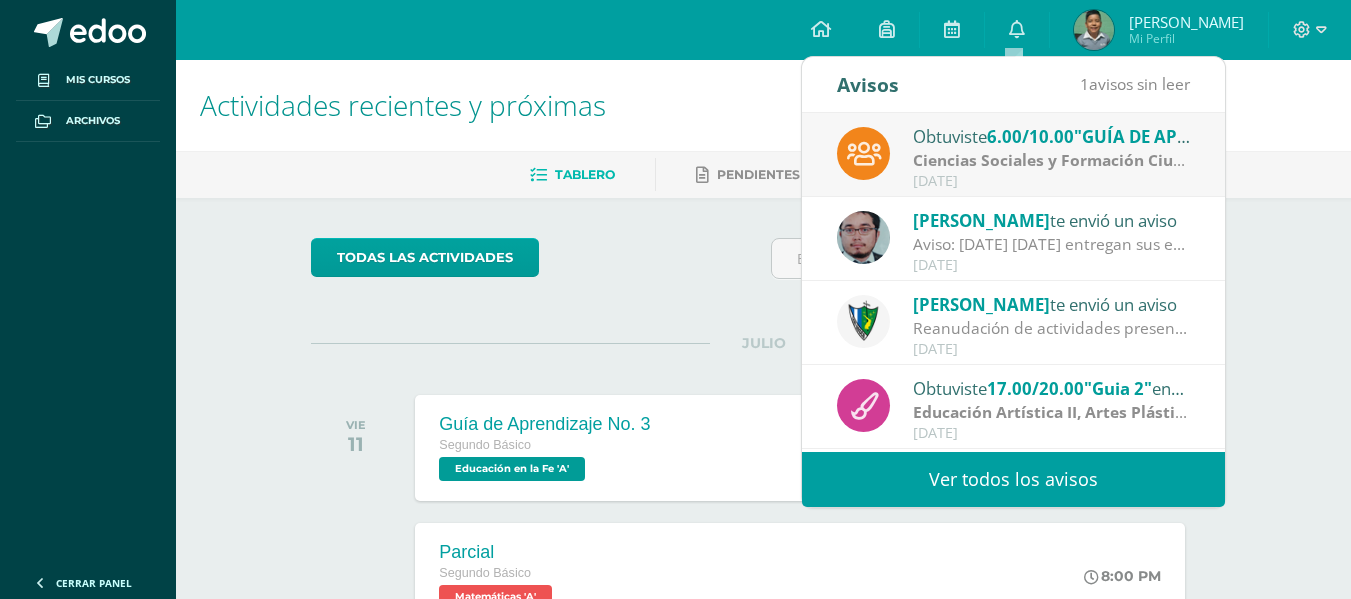 click on "6.00/10.00" at bounding box center (1030, 136) 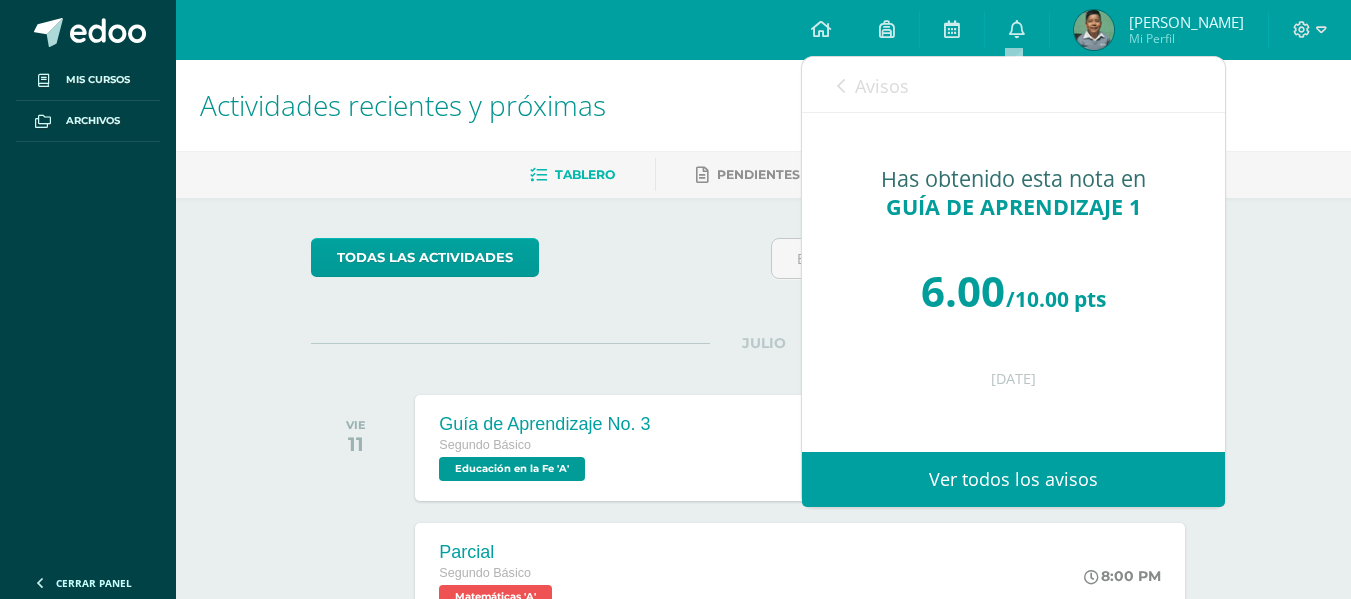 click at bounding box center [841, 86] 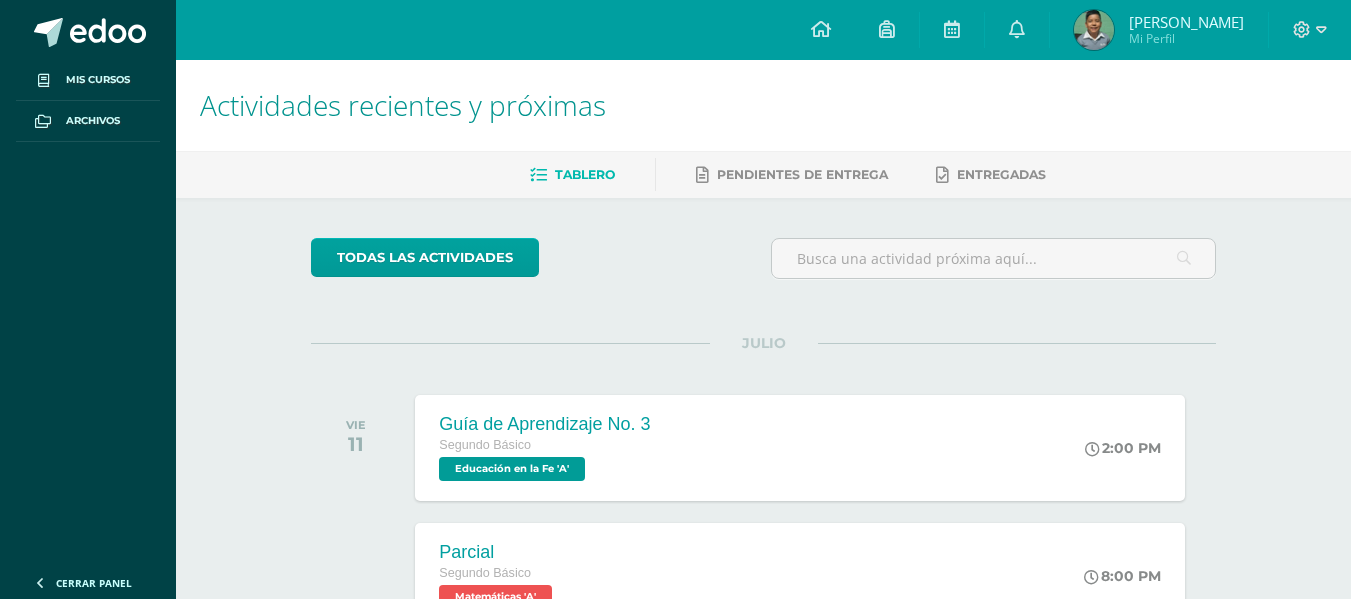 click on "Actividades recientes y próximas" at bounding box center [763, 105] 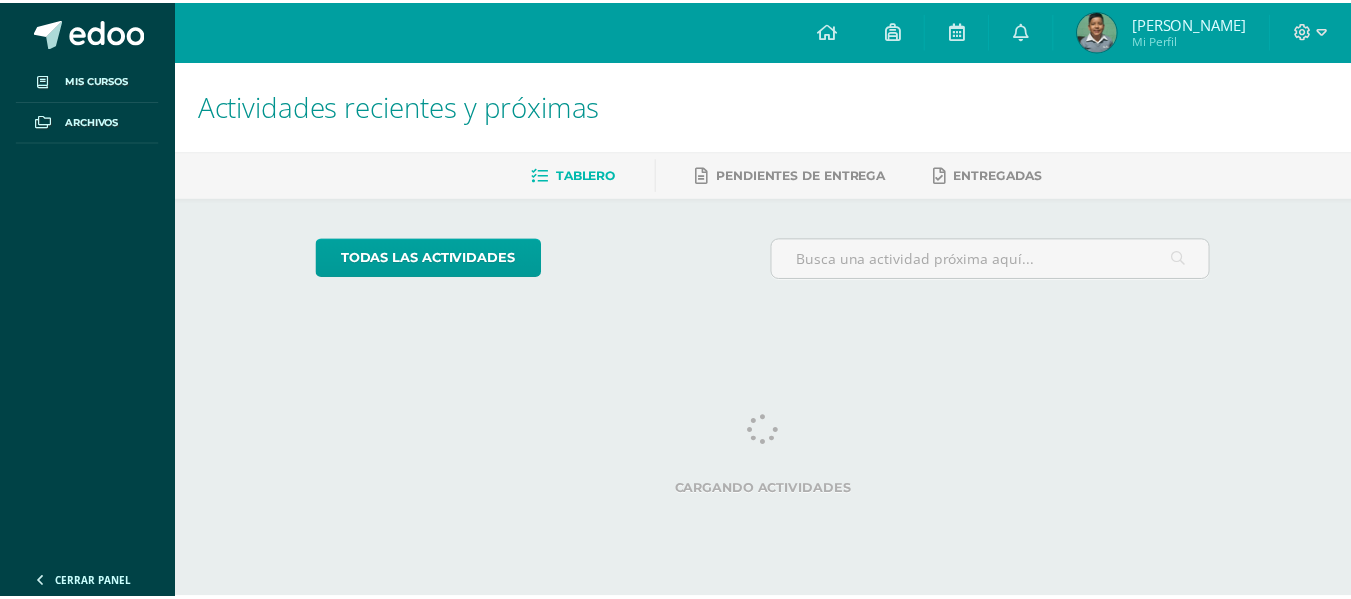 scroll, scrollTop: 0, scrollLeft: 0, axis: both 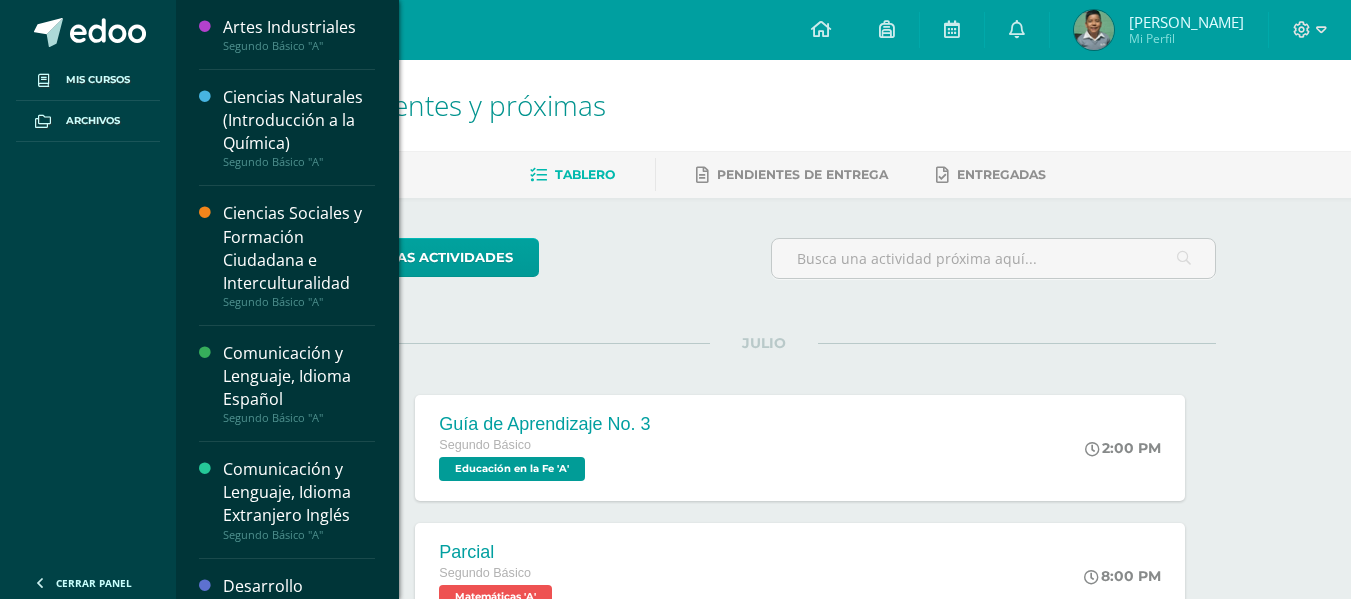 click on "Ciencias Naturales (Introducción a la Química)" at bounding box center [299, 120] 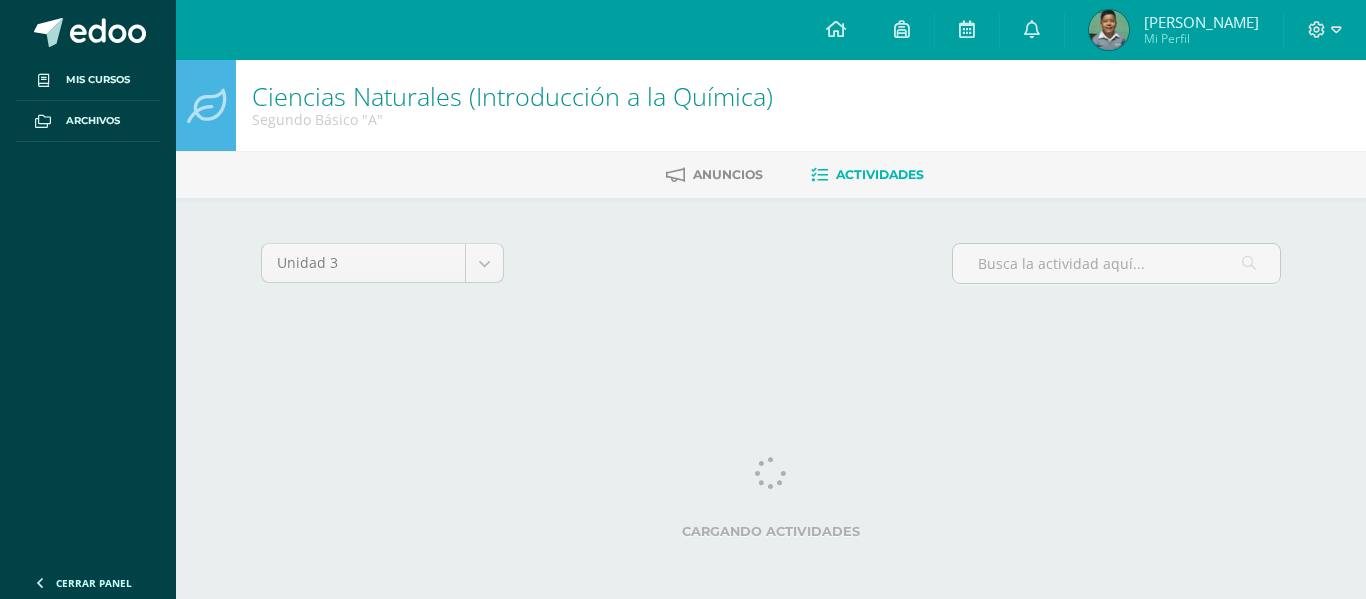 scroll, scrollTop: 0, scrollLeft: 0, axis: both 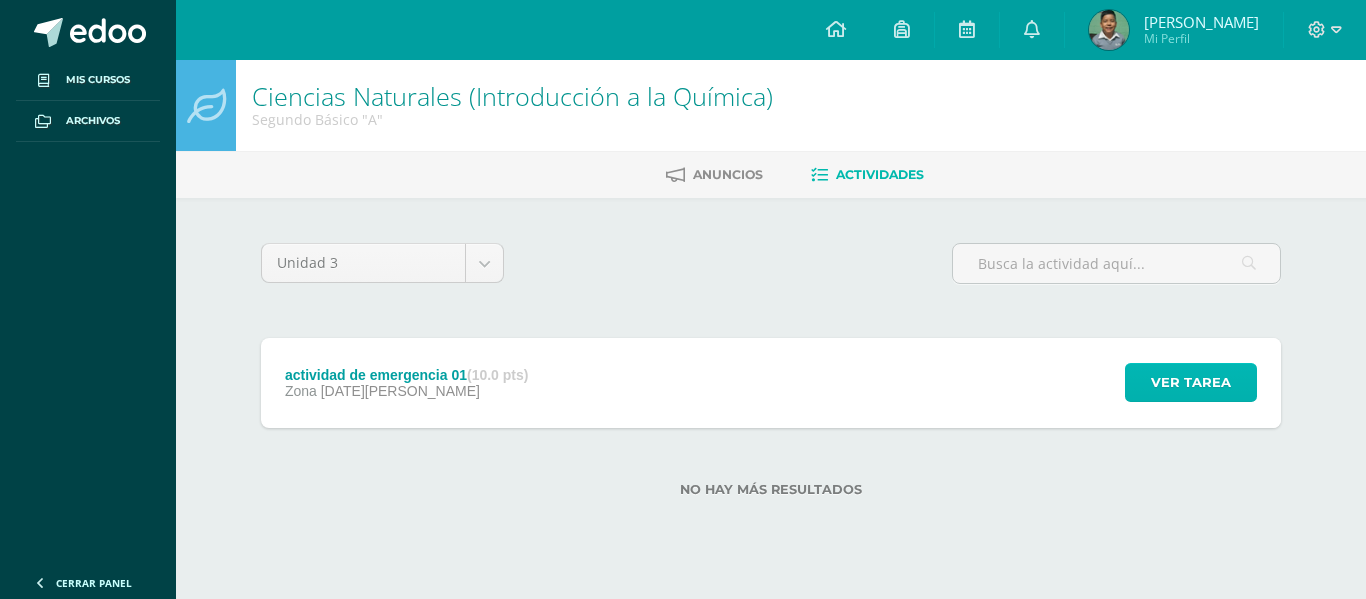 click on "Ver tarea" at bounding box center [1191, 382] 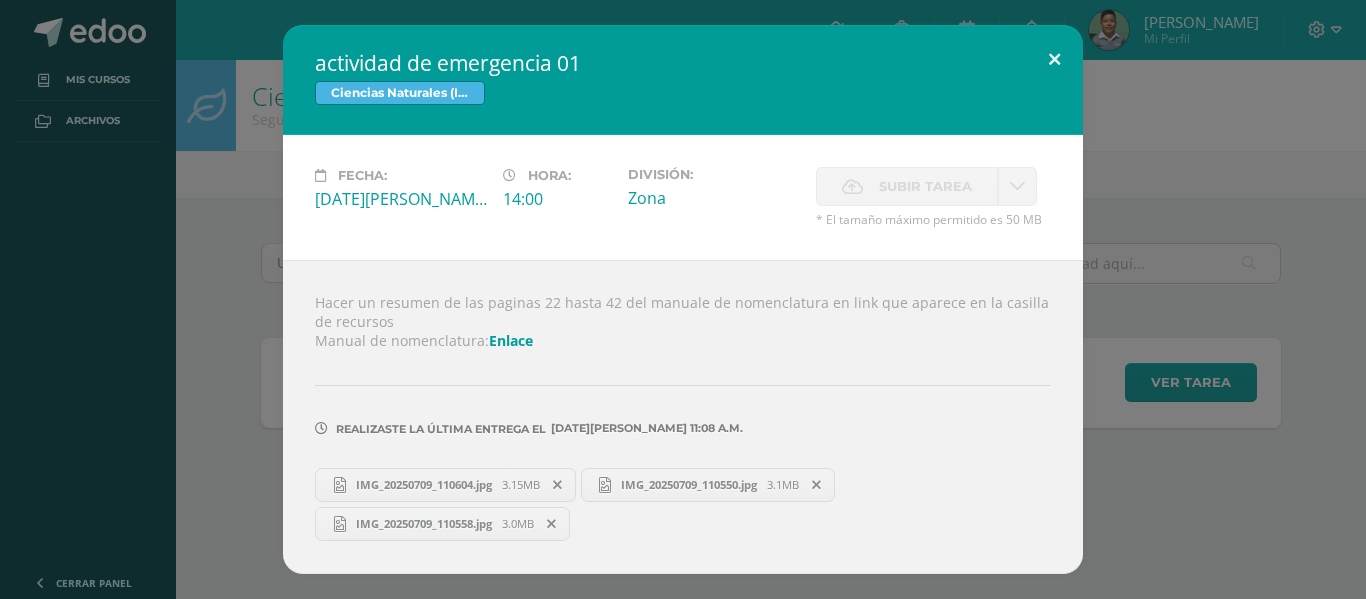 click on "actividad de emergencia 01
Ciencias Naturales (Introducción a la Química)
Fecha:
Miércoles 09 de Julio
Hora:
14:00
División:
Cancelar" at bounding box center (683, 299) 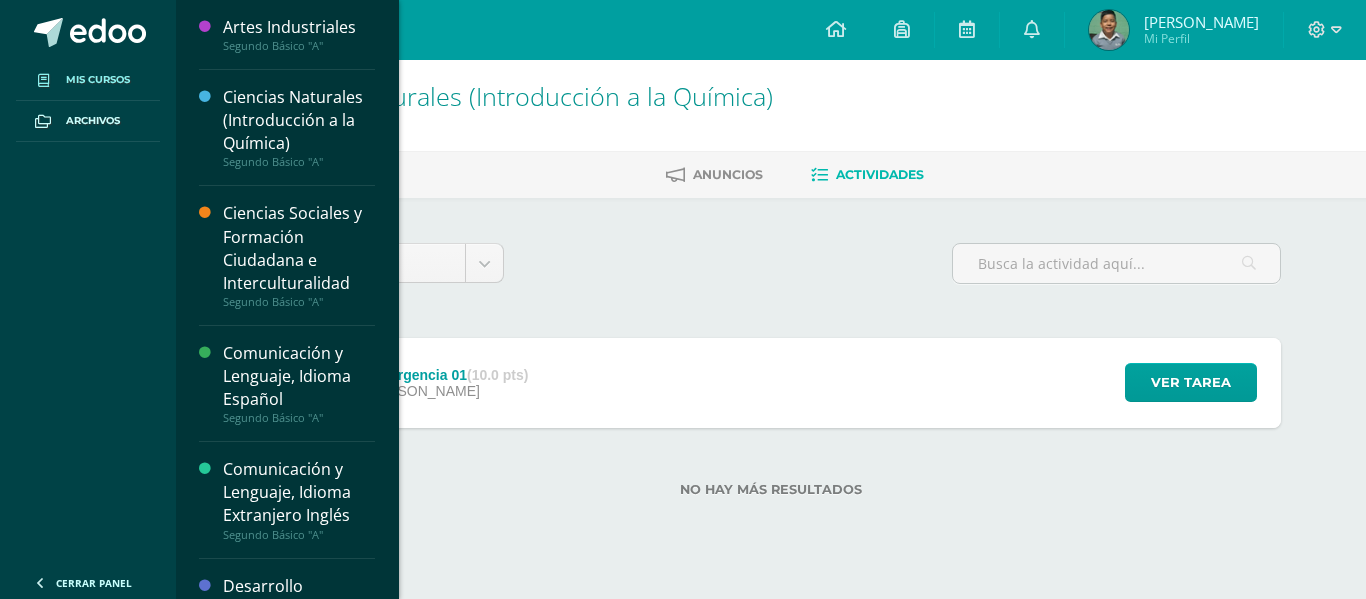 click on "Mis cursos" at bounding box center [98, 80] 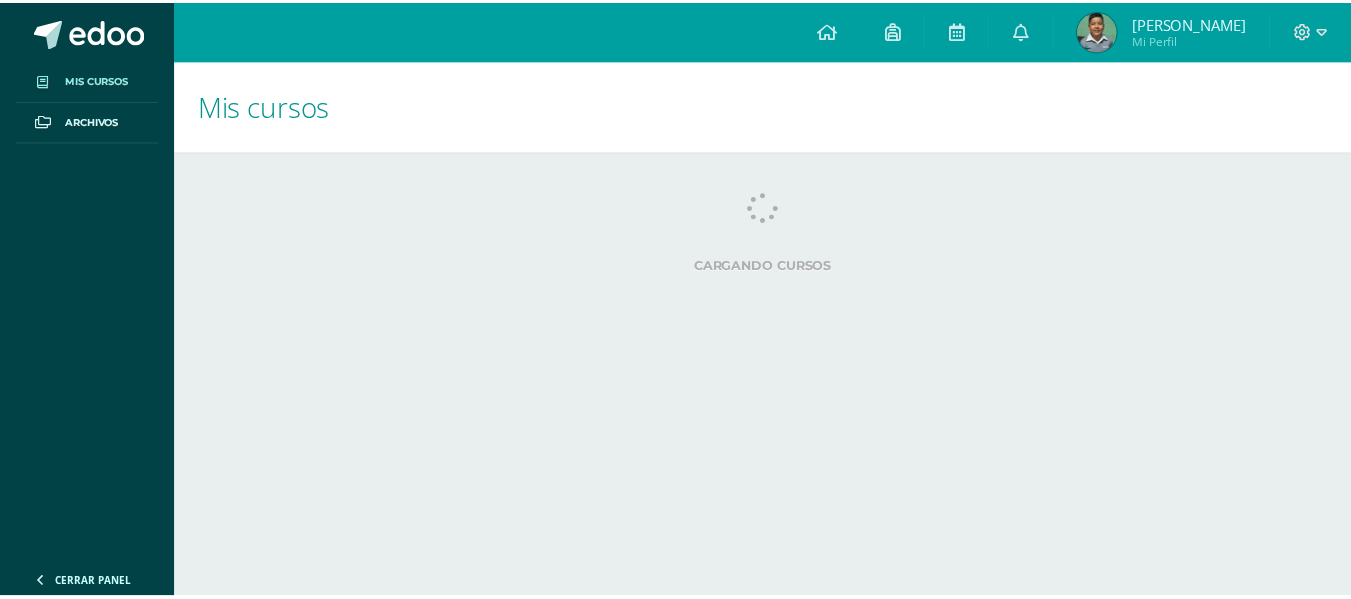 scroll, scrollTop: 0, scrollLeft: 0, axis: both 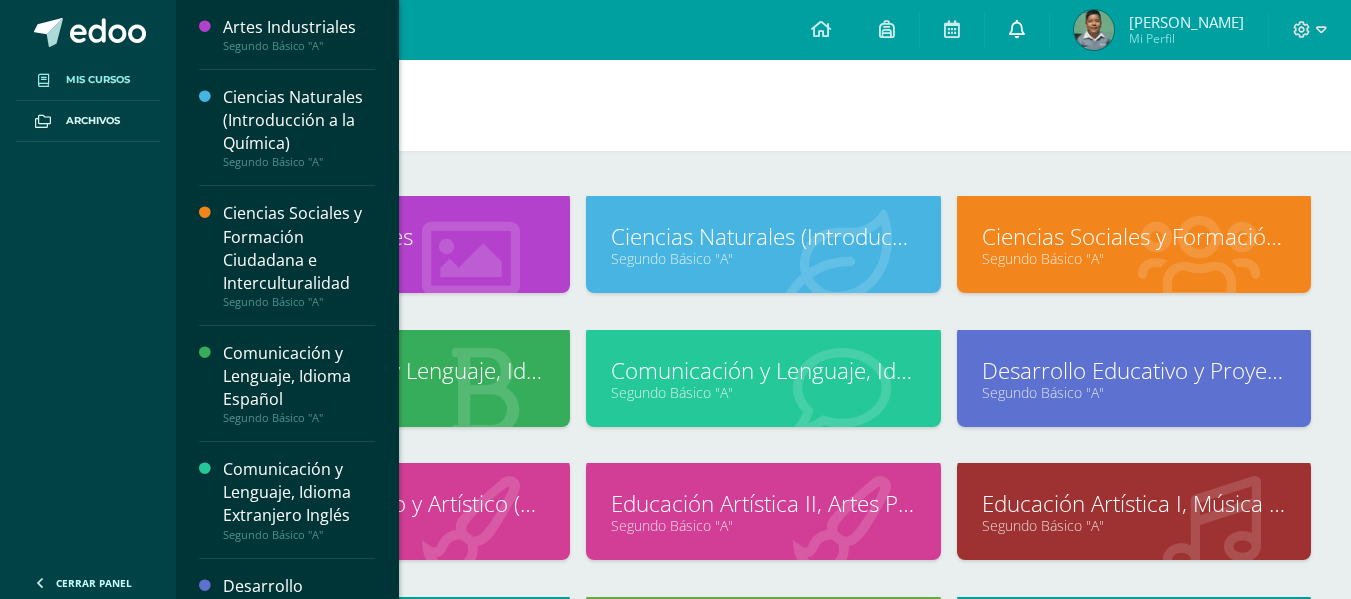 click at bounding box center [1017, 30] 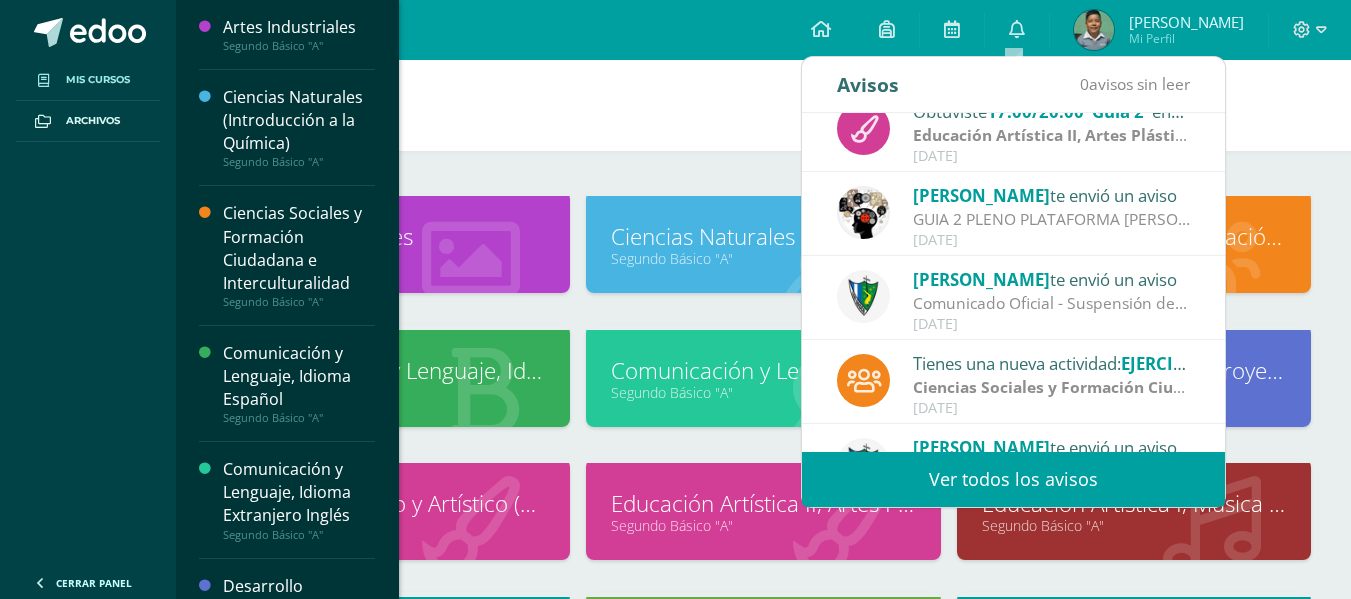 scroll, scrollTop: 333, scrollLeft: 0, axis: vertical 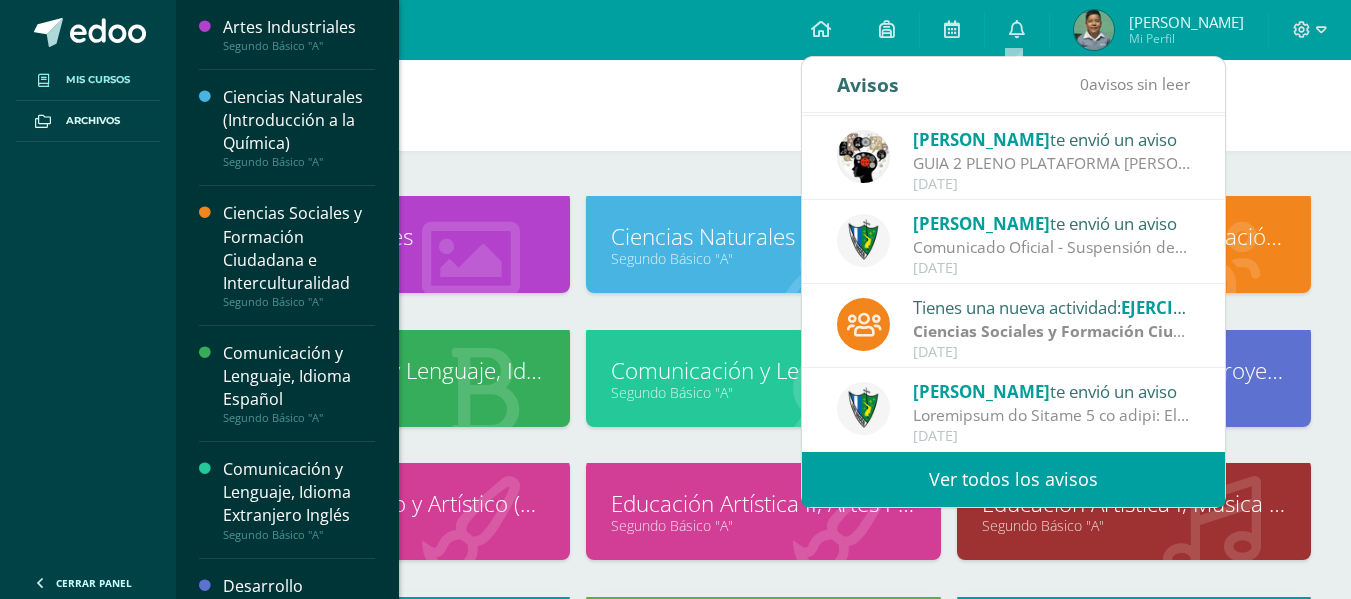 click on "Ver todos los avisos" at bounding box center (1013, 479) 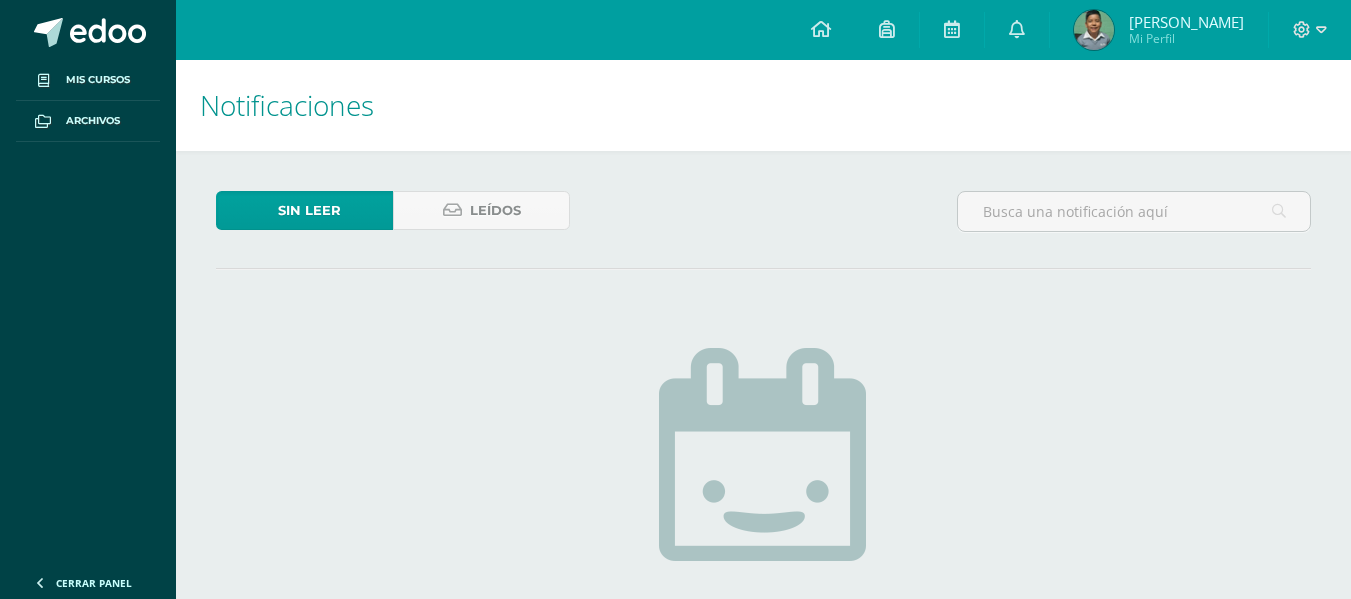 scroll, scrollTop: 0, scrollLeft: 0, axis: both 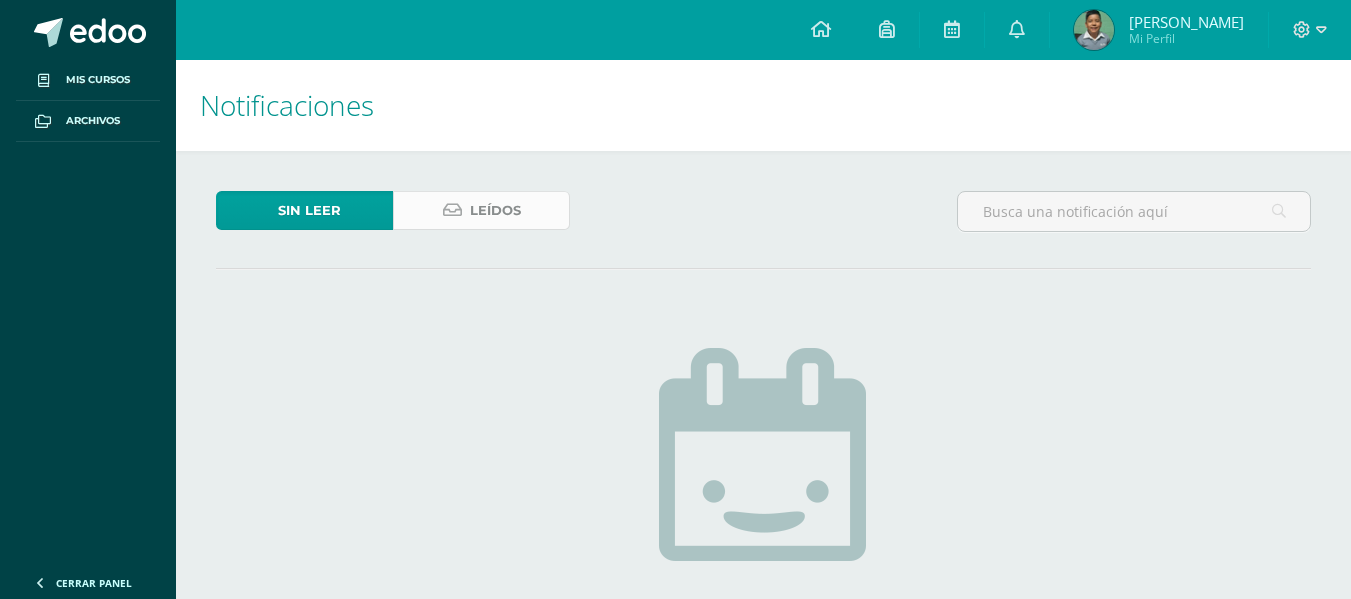click on "Leídos" at bounding box center (495, 210) 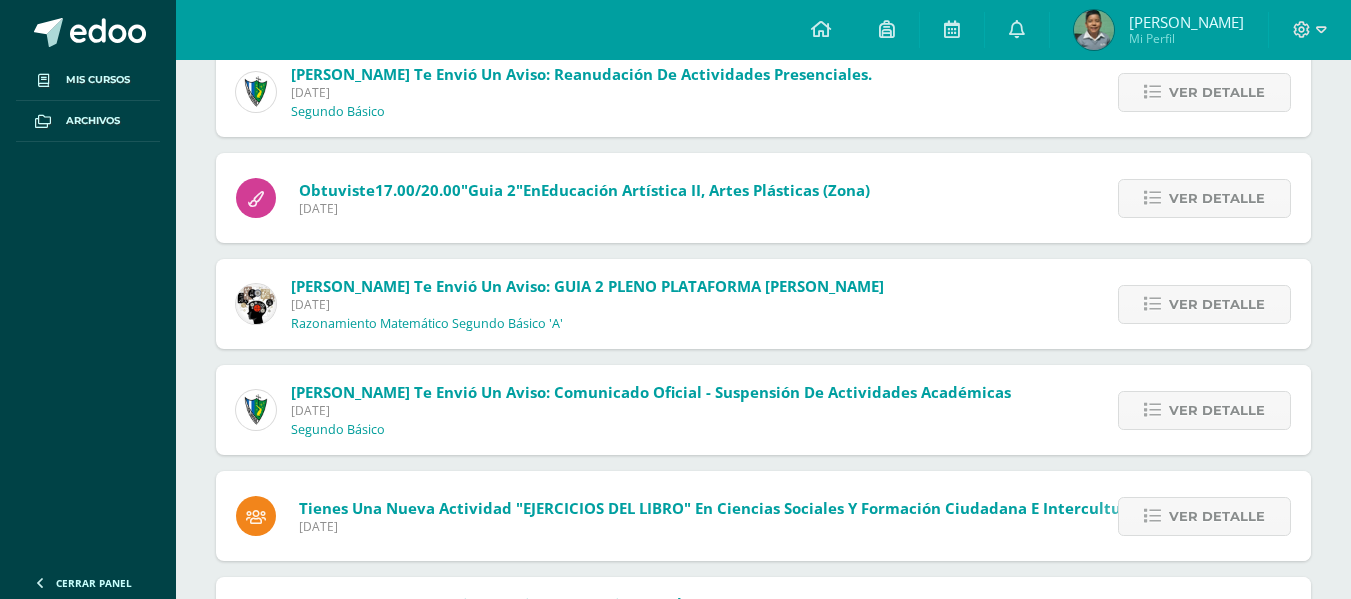 scroll, scrollTop: 471, scrollLeft: 0, axis: vertical 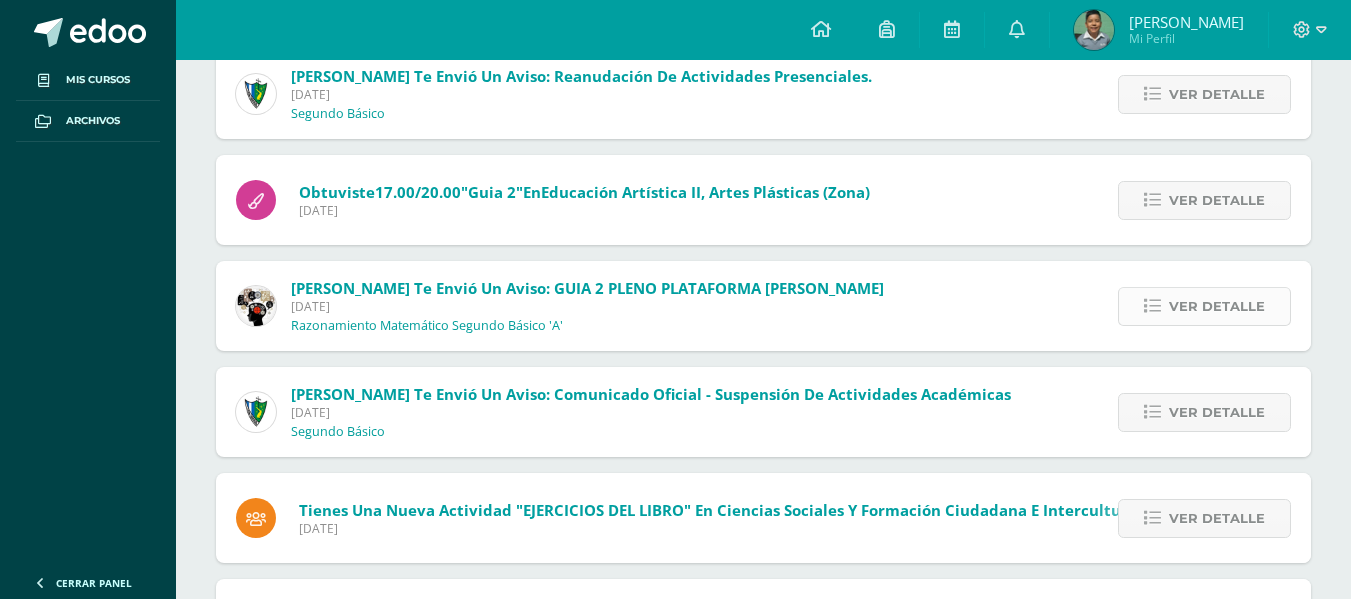 click on "Ver detalle" at bounding box center [1204, 306] 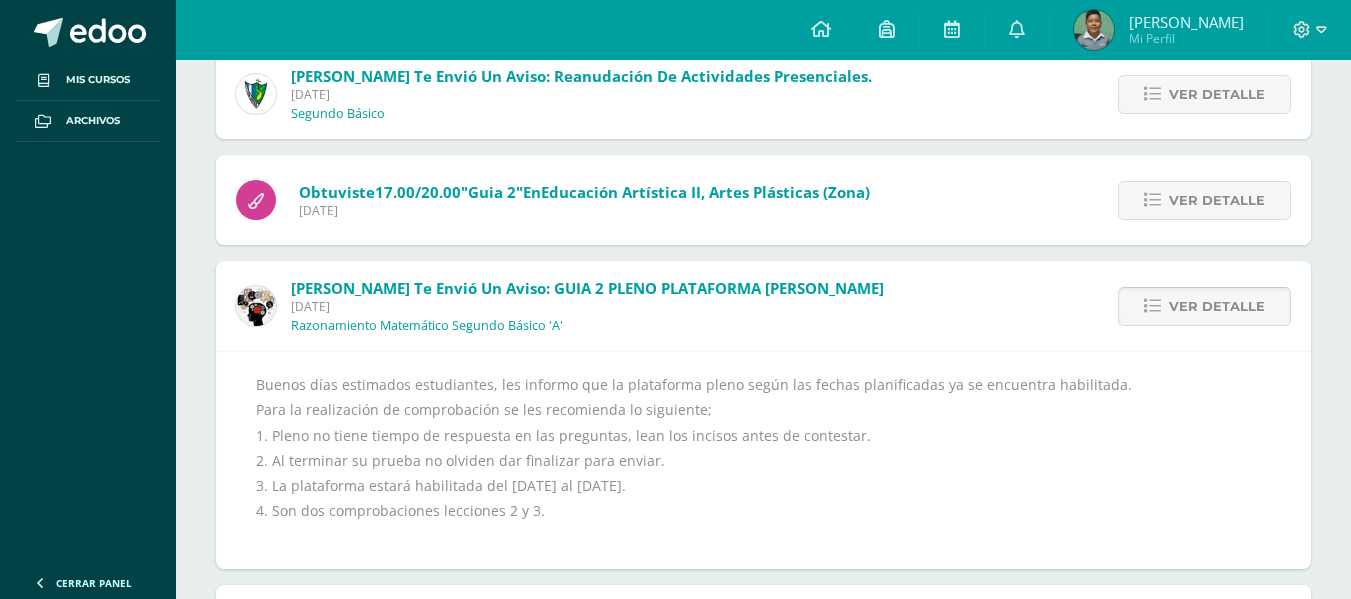 click on "Ver detalle" at bounding box center (1204, 306) 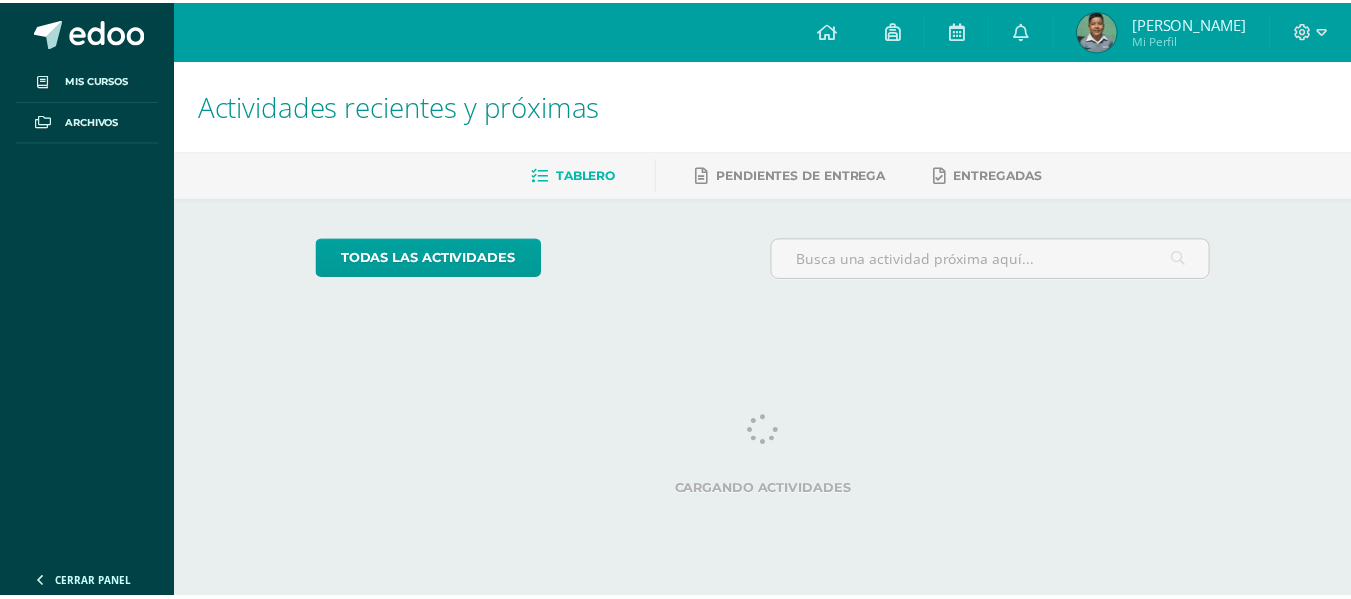 scroll, scrollTop: 0, scrollLeft: 0, axis: both 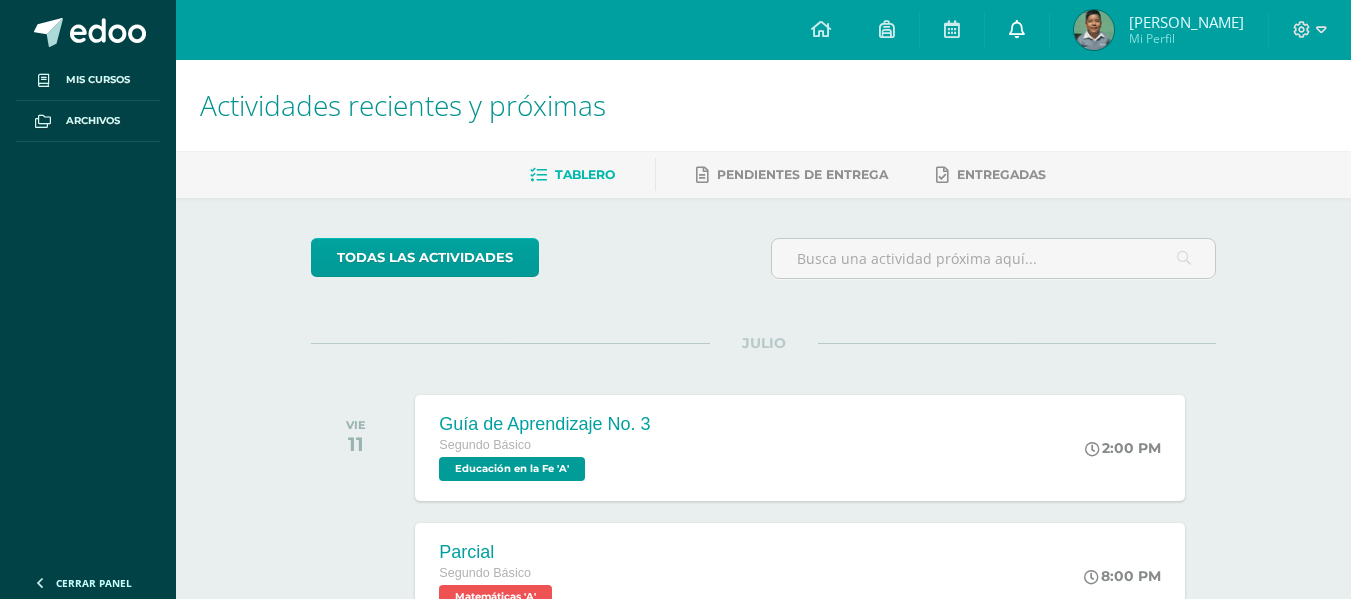 click at bounding box center [1017, 29] 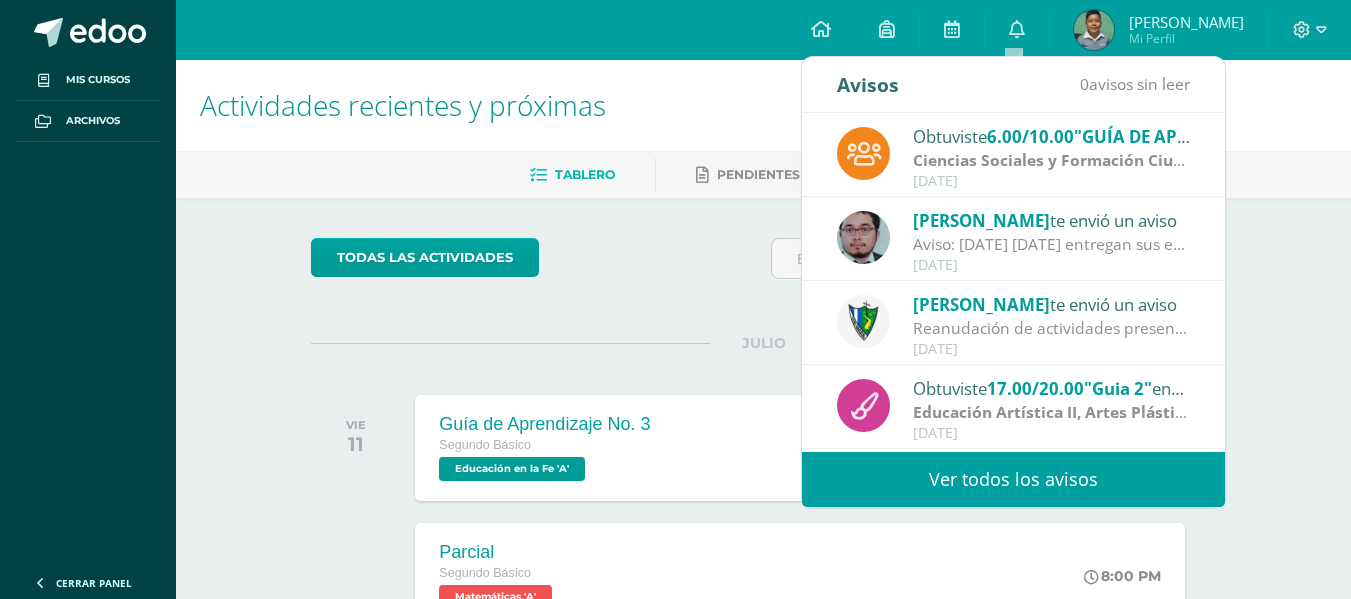 click on "Ver todos los avisos" at bounding box center (1013, 479) 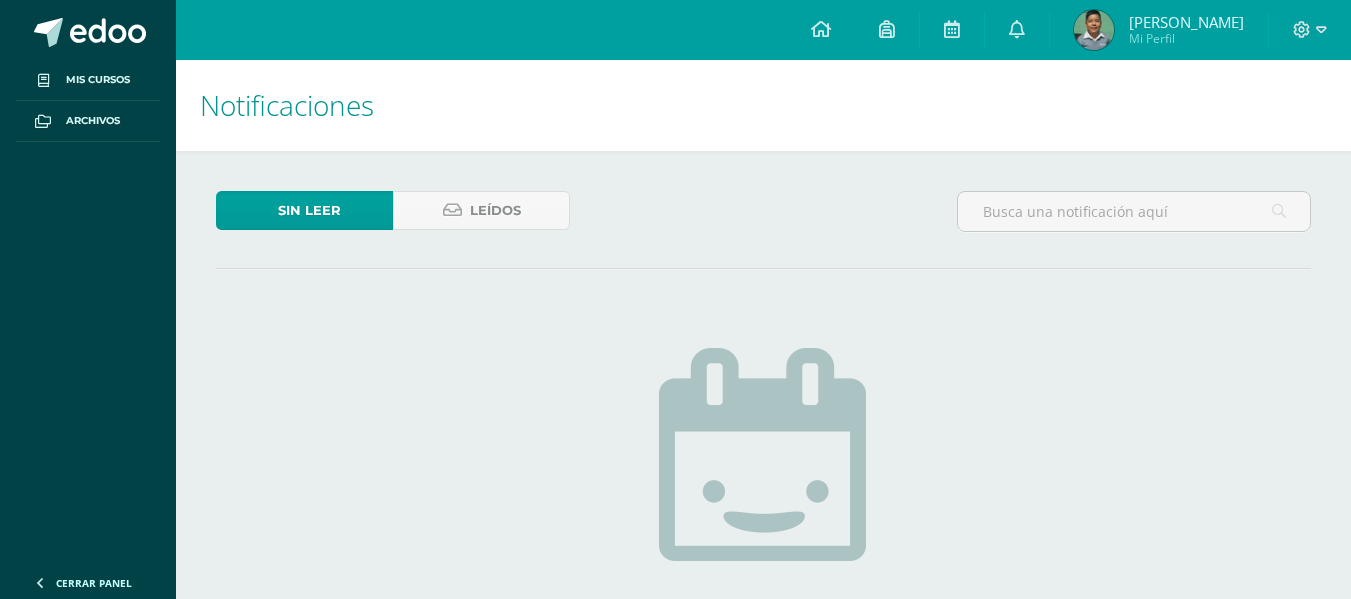scroll, scrollTop: 0, scrollLeft: 0, axis: both 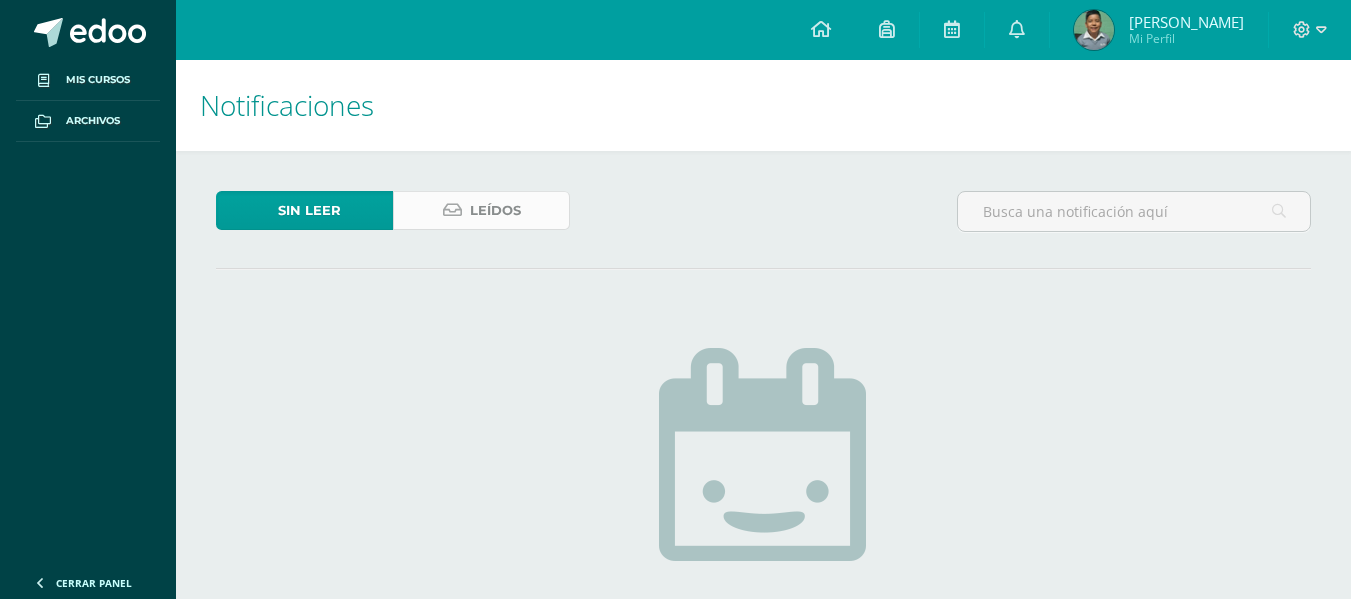 click on "Leídos" at bounding box center (495, 210) 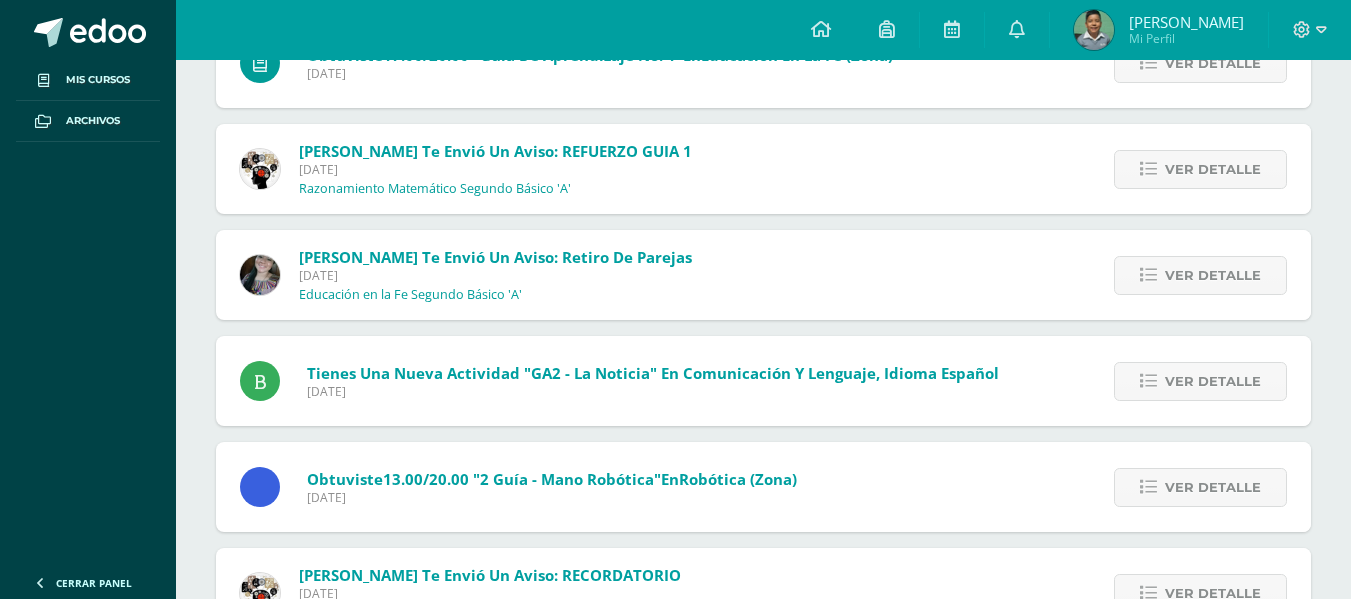 scroll, scrollTop: 2621, scrollLeft: 0, axis: vertical 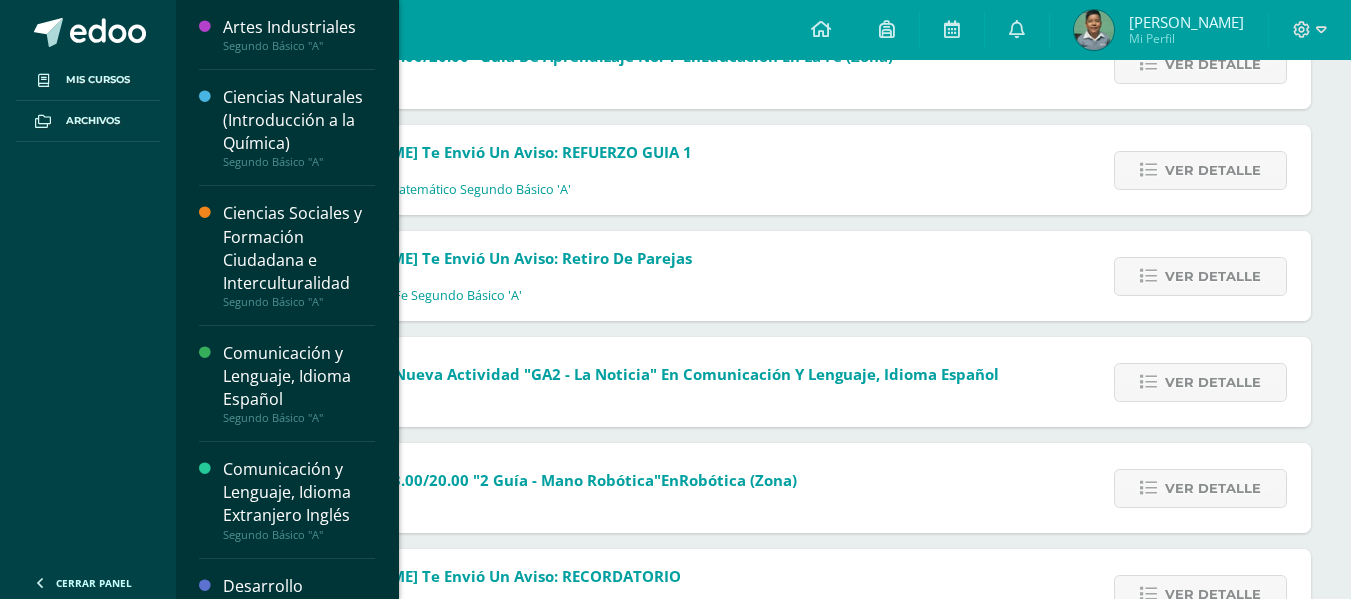 click on "Ciencias Naturales (Introducción a la Química)" at bounding box center (299, 120) 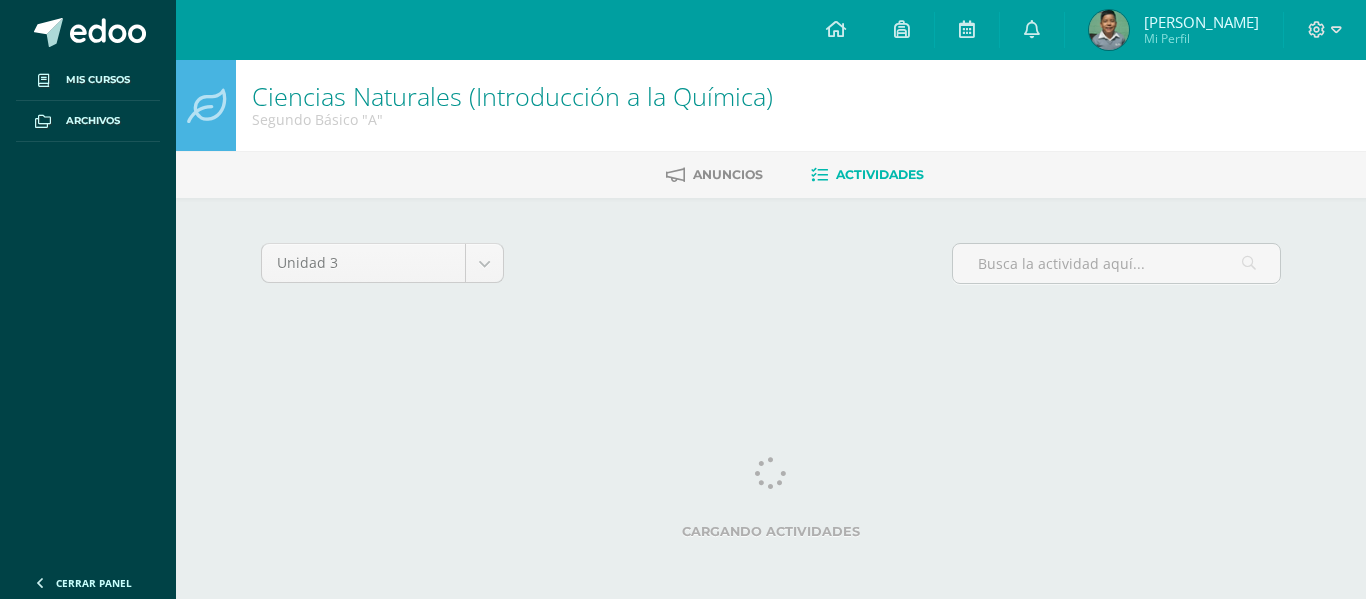 scroll, scrollTop: 0, scrollLeft: 0, axis: both 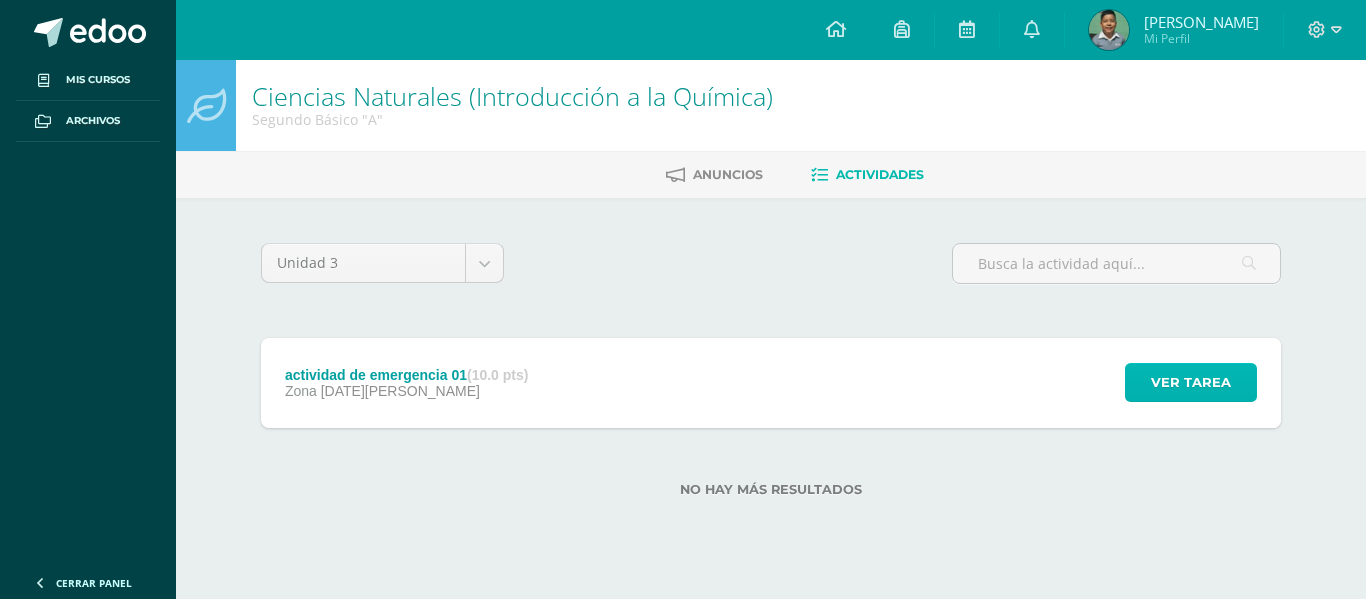 click on "Ver tarea" at bounding box center [1191, 382] 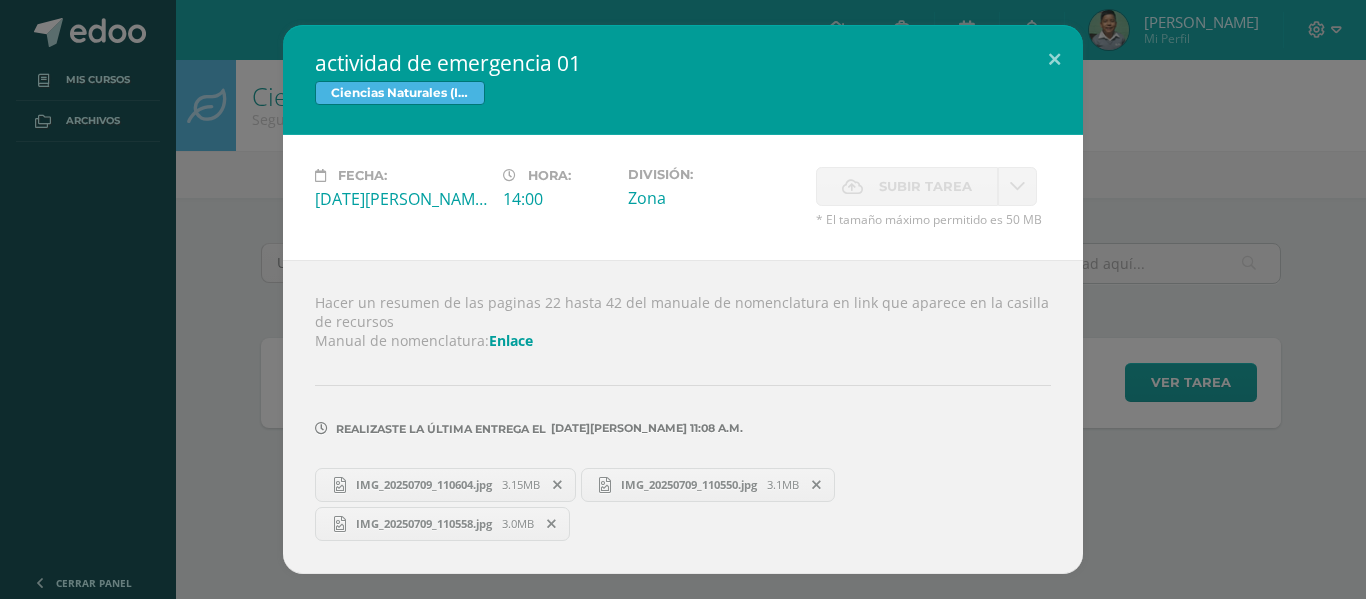 click at bounding box center (683, 358) 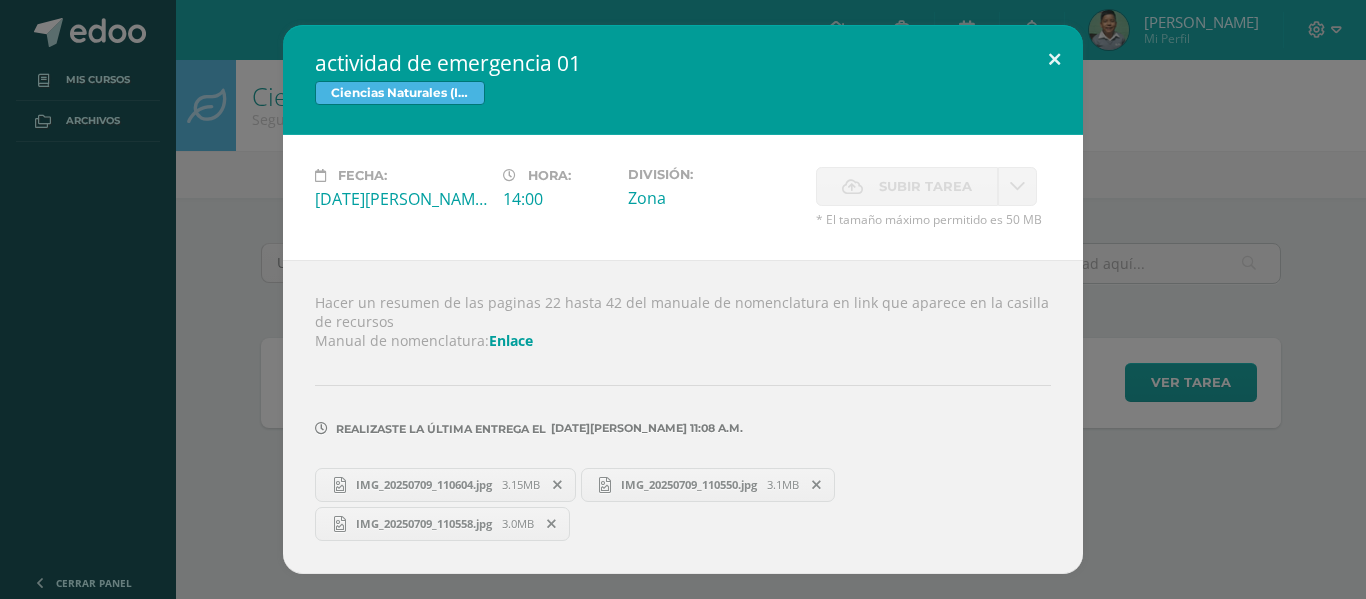 click at bounding box center (1054, 59) 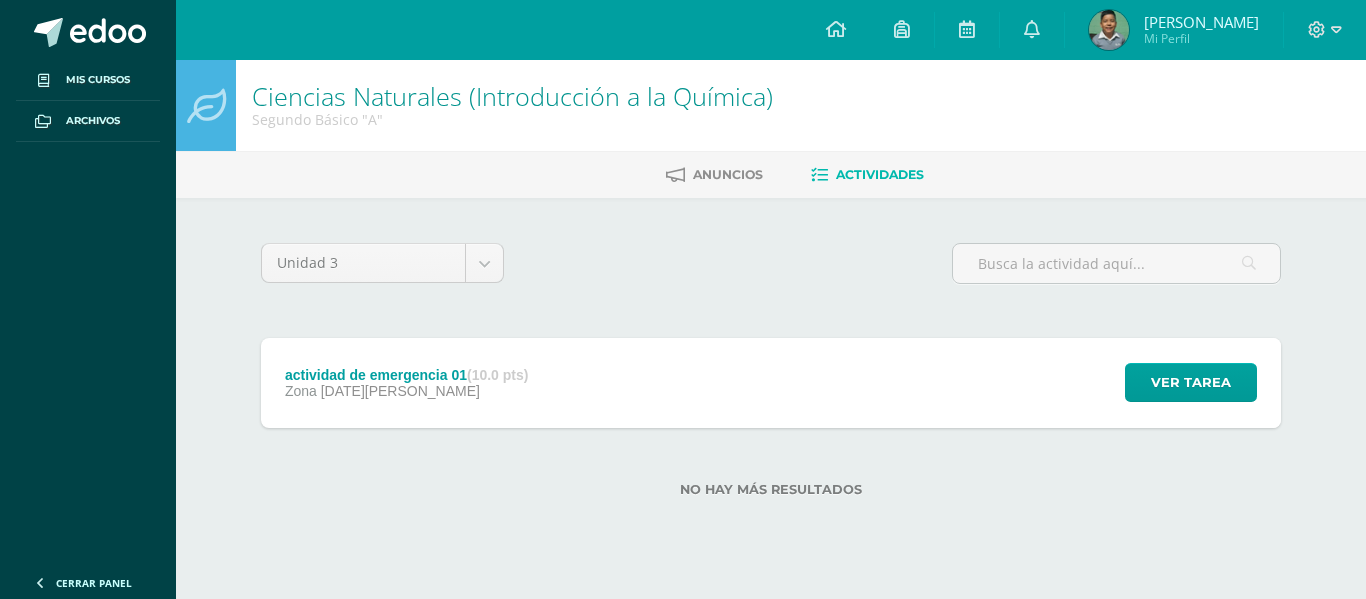 drag, startPoint x: 804, startPoint y: 379, endPoint x: 770, endPoint y: 110, distance: 271.1402 